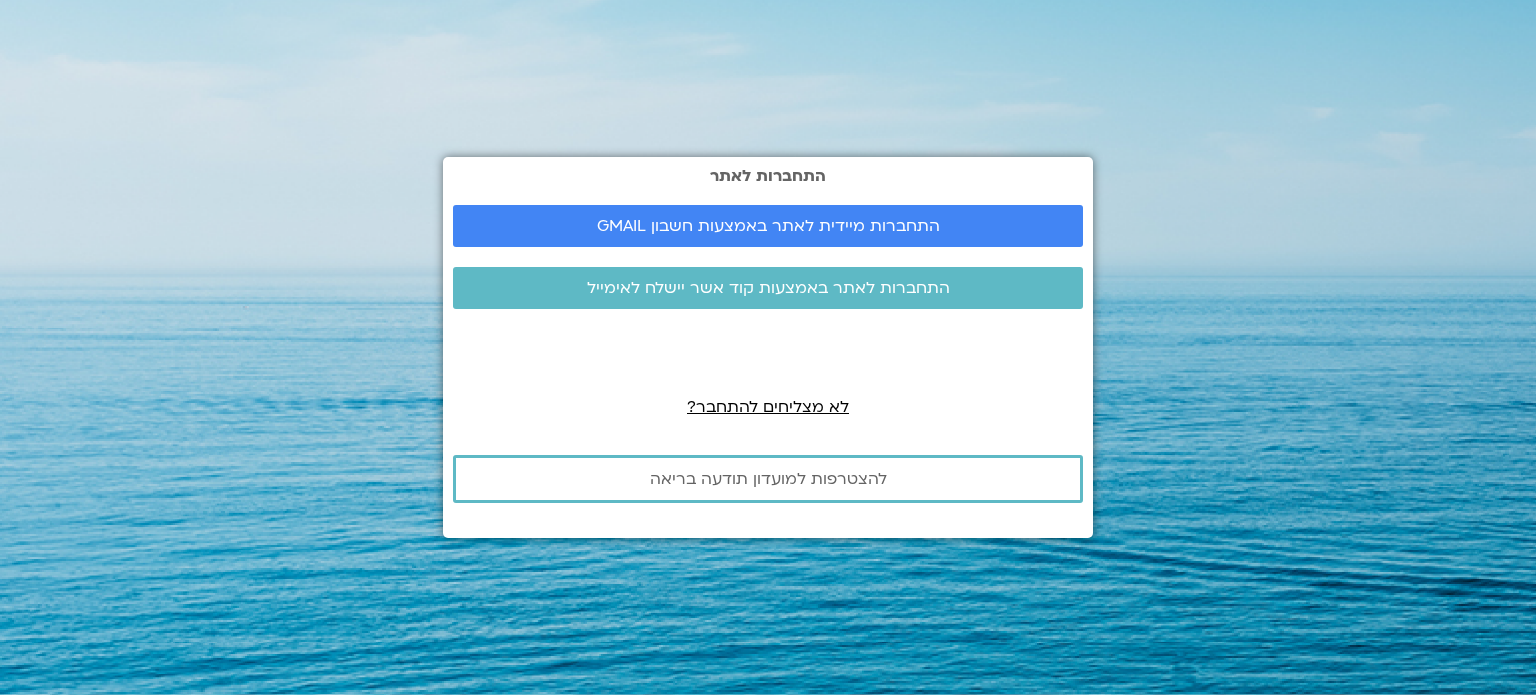 scroll, scrollTop: 0, scrollLeft: 0, axis: both 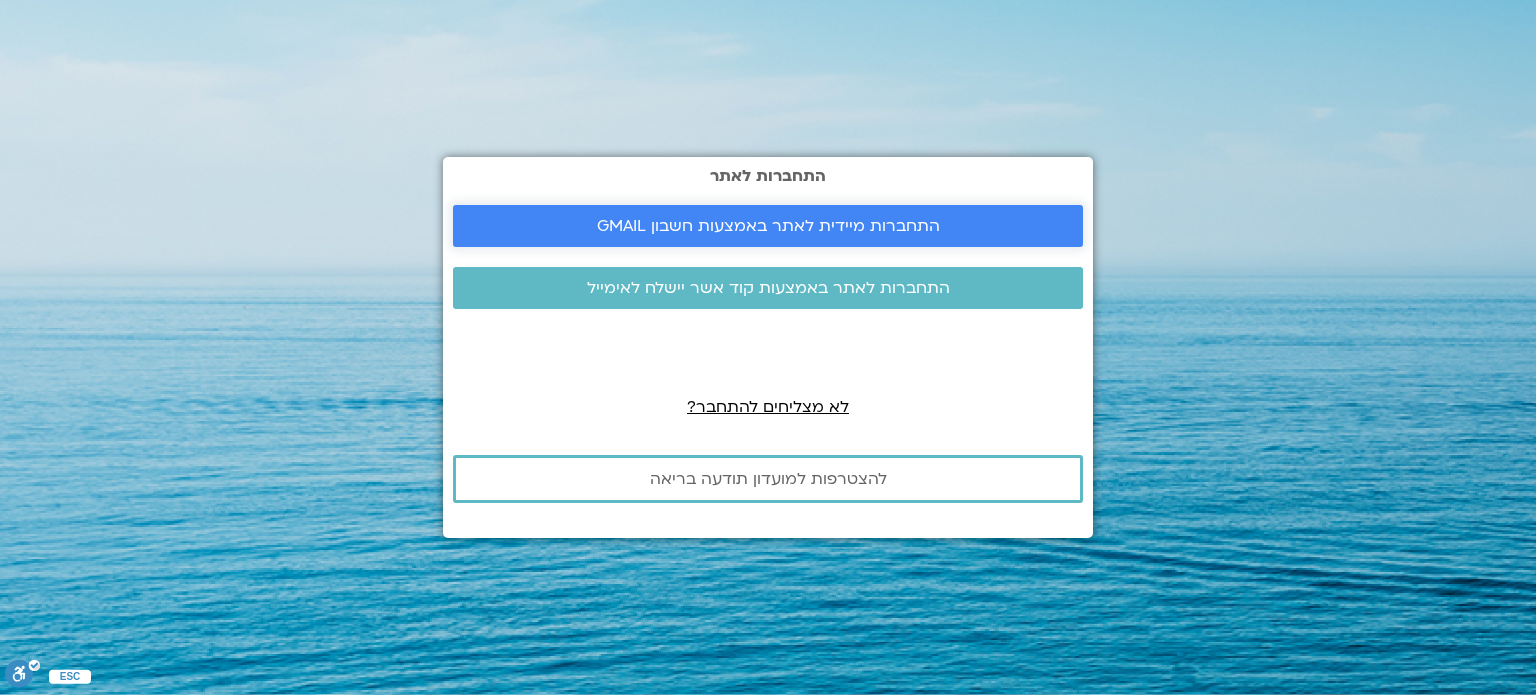 click on "התחברות מיידית לאתר באמצעות חשבון GMAIL" at bounding box center [768, 226] 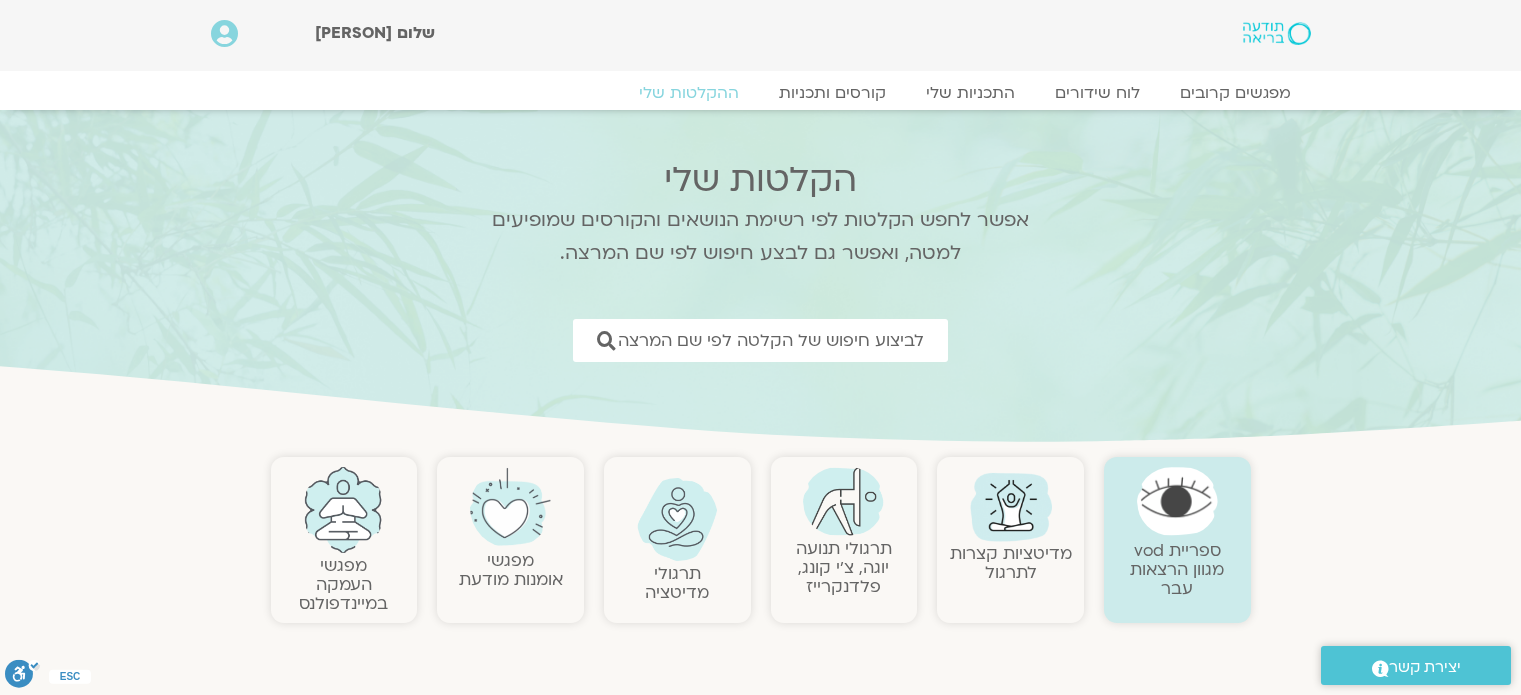scroll, scrollTop: 0, scrollLeft: 0, axis: both 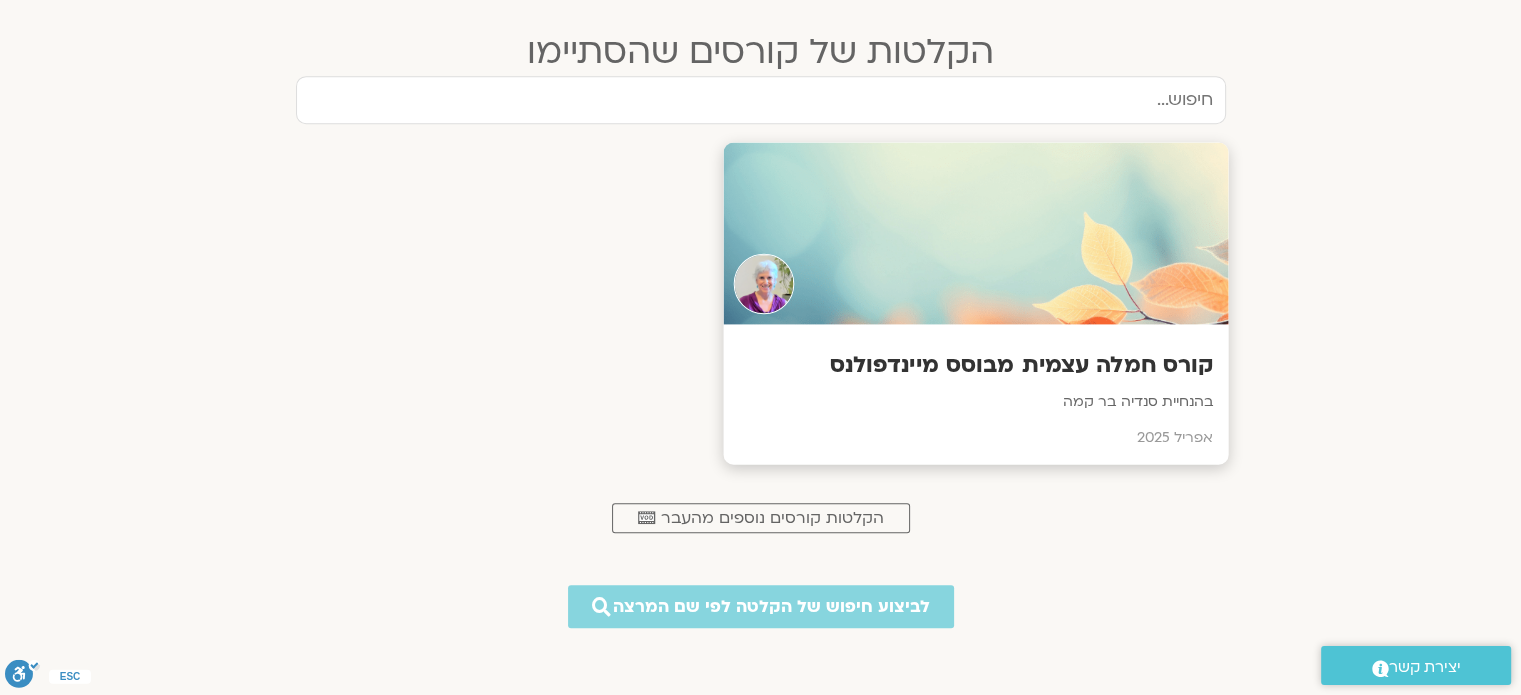 click on "קורס חמלה עצמית מבוסס מיינדפולנס" at bounding box center [975, 364] 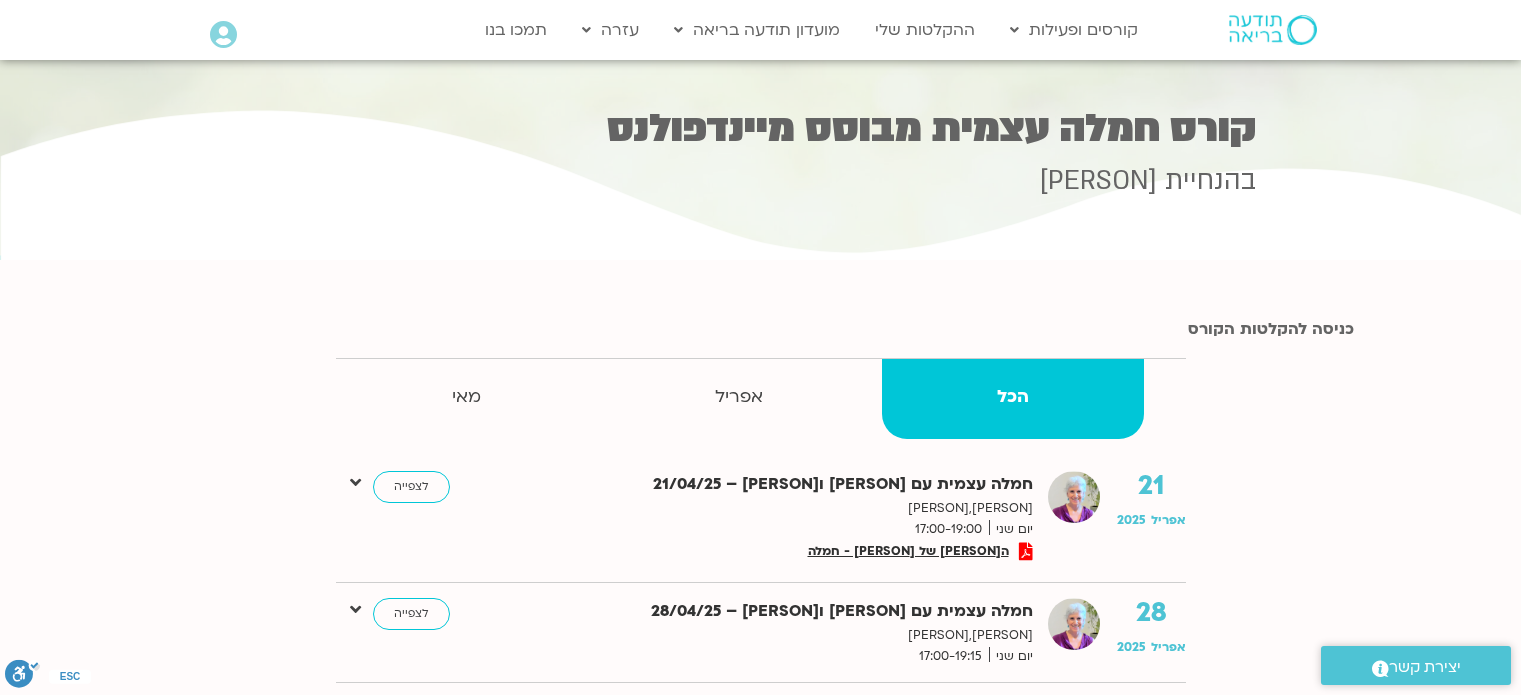 scroll, scrollTop: 0, scrollLeft: 0, axis: both 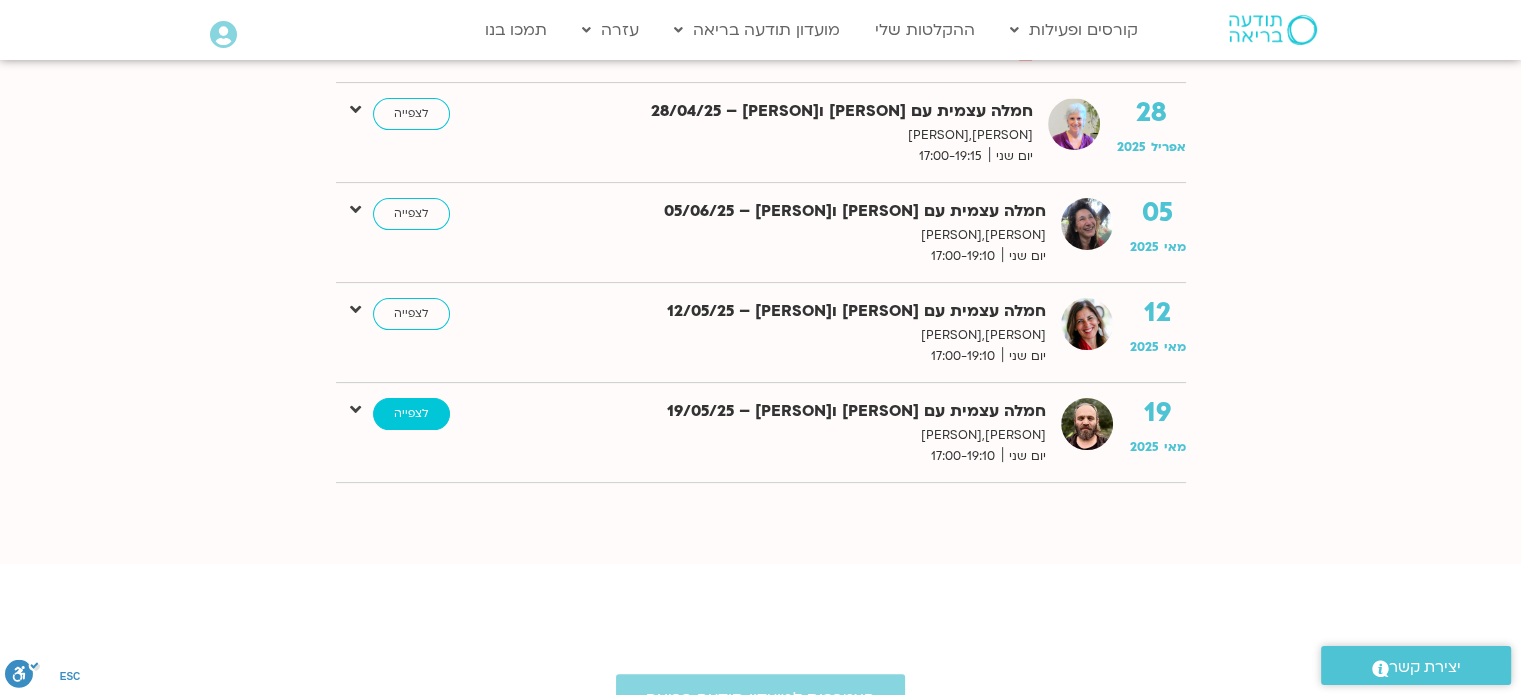 click on "לצפייה" at bounding box center (411, 414) 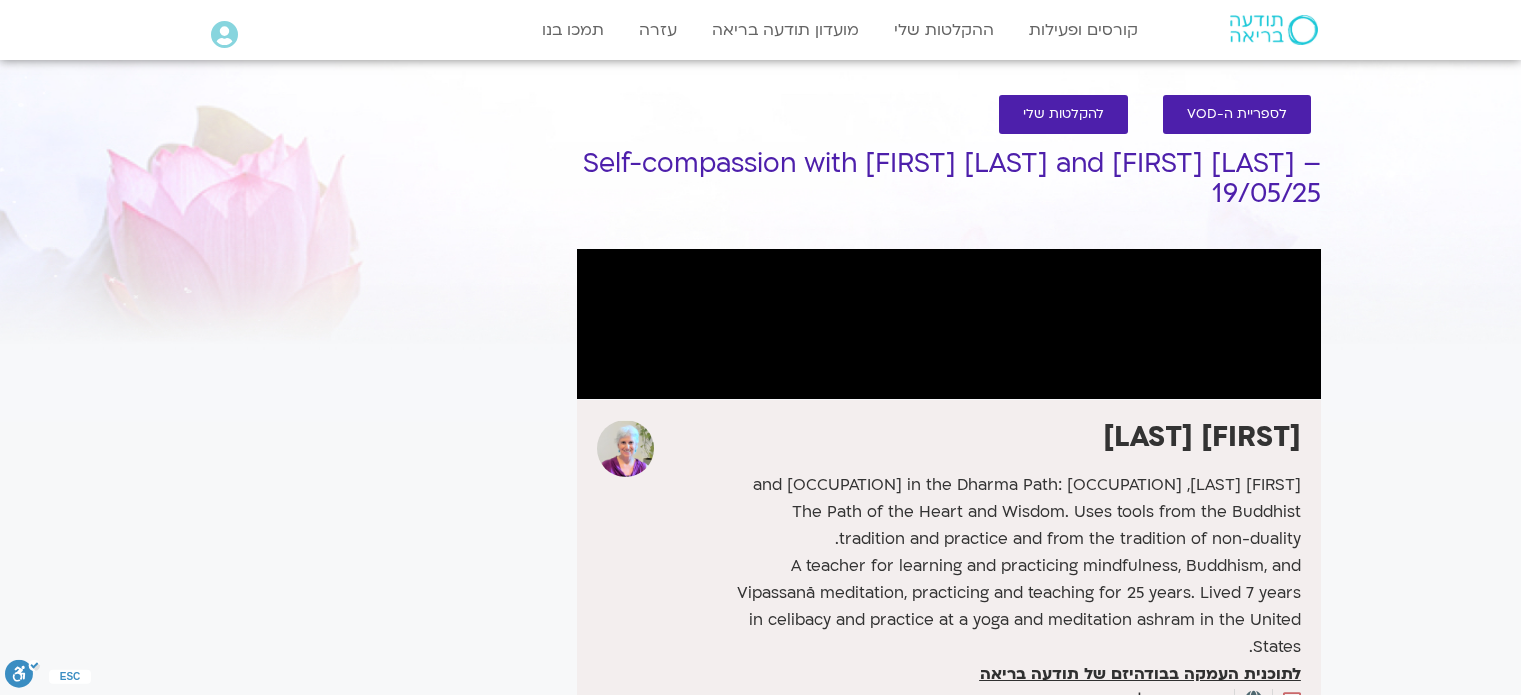 scroll, scrollTop: 0, scrollLeft: 0, axis: both 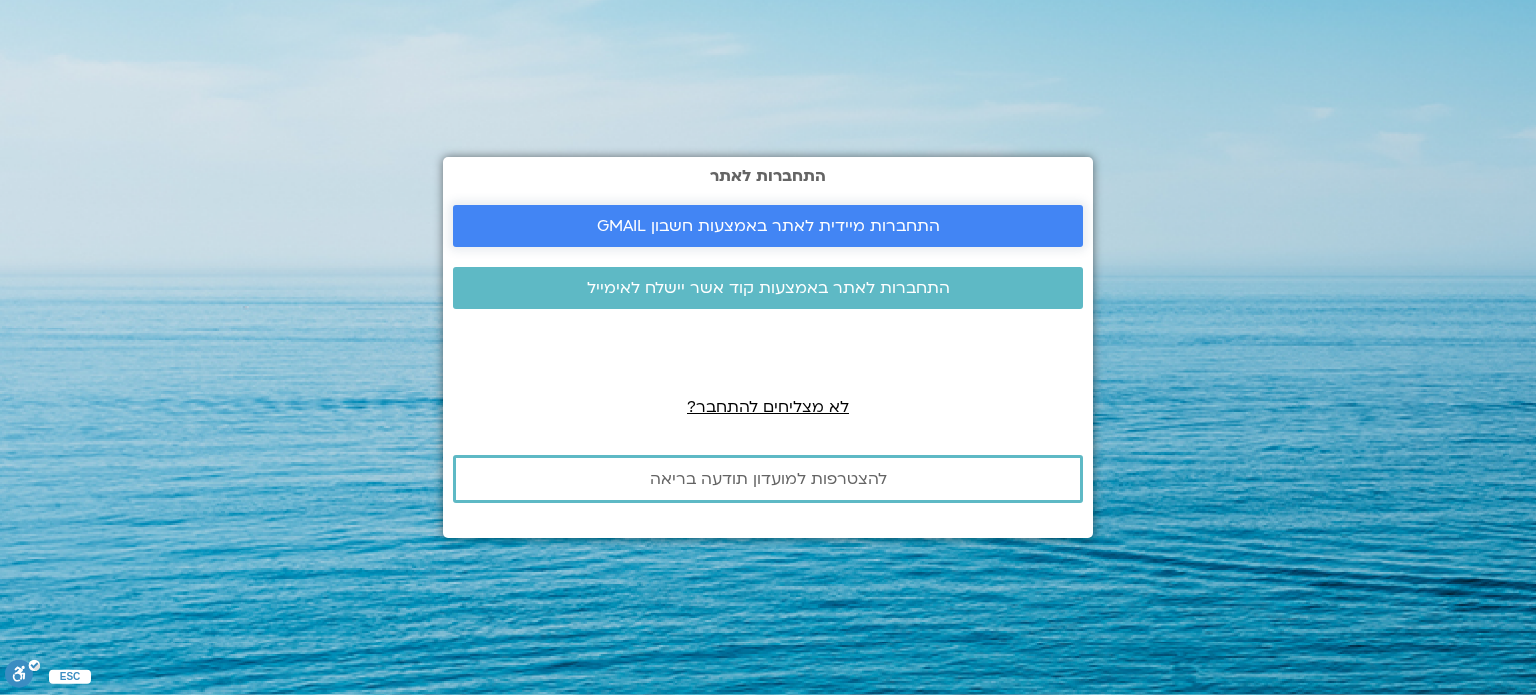 click on "התחברות מיידית לאתר באמצעות חשבון GMAIL" at bounding box center [768, 226] 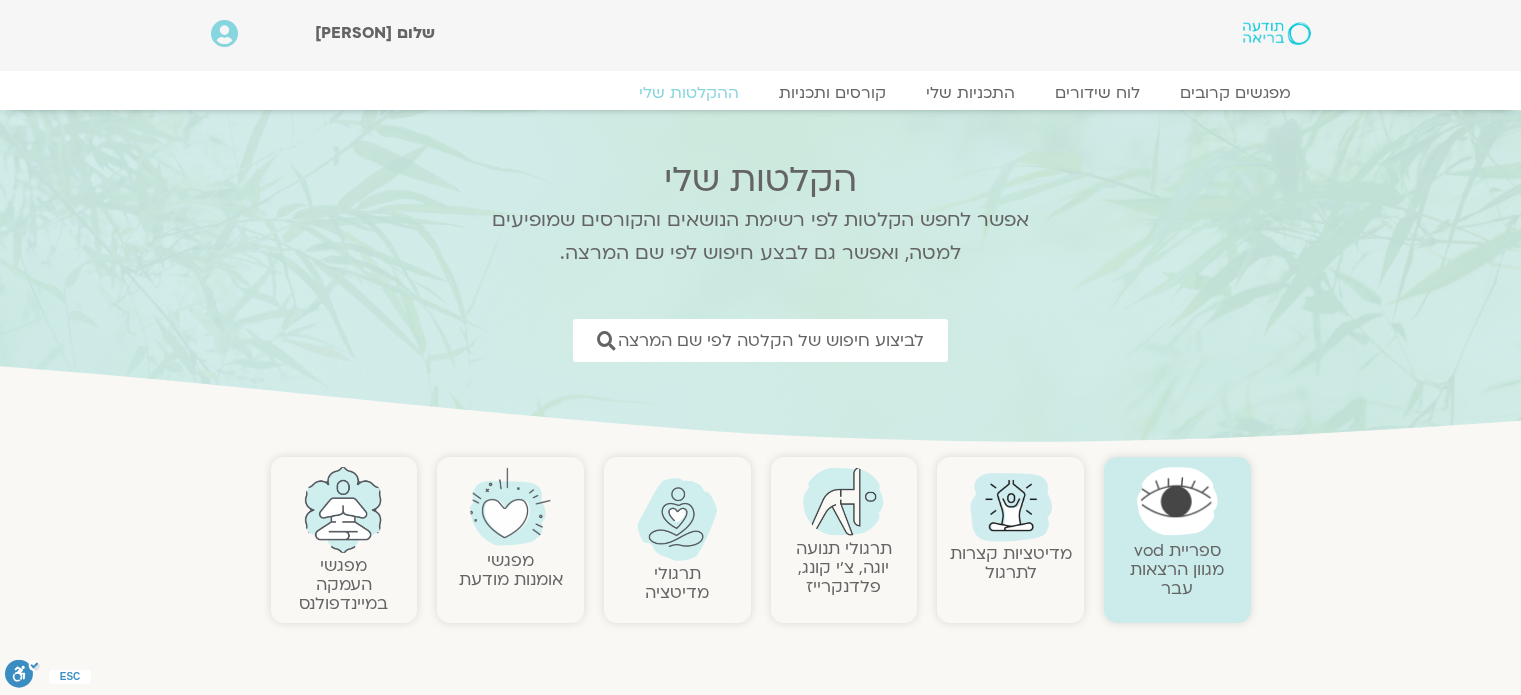 scroll, scrollTop: 0, scrollLeft: 0, axis: both 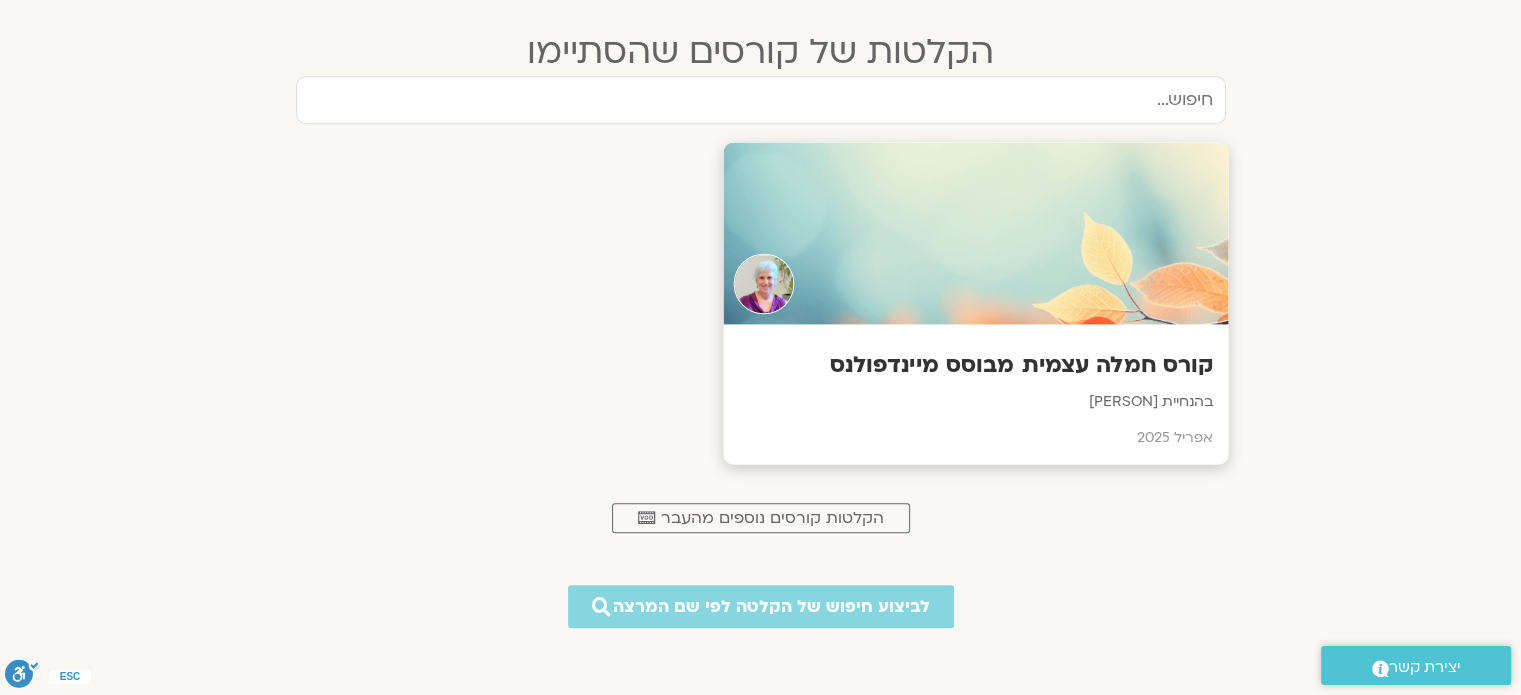 click on "קורס חמלה עצמית מבוסס מיינדפולנס" at bounding box center (975, 364) 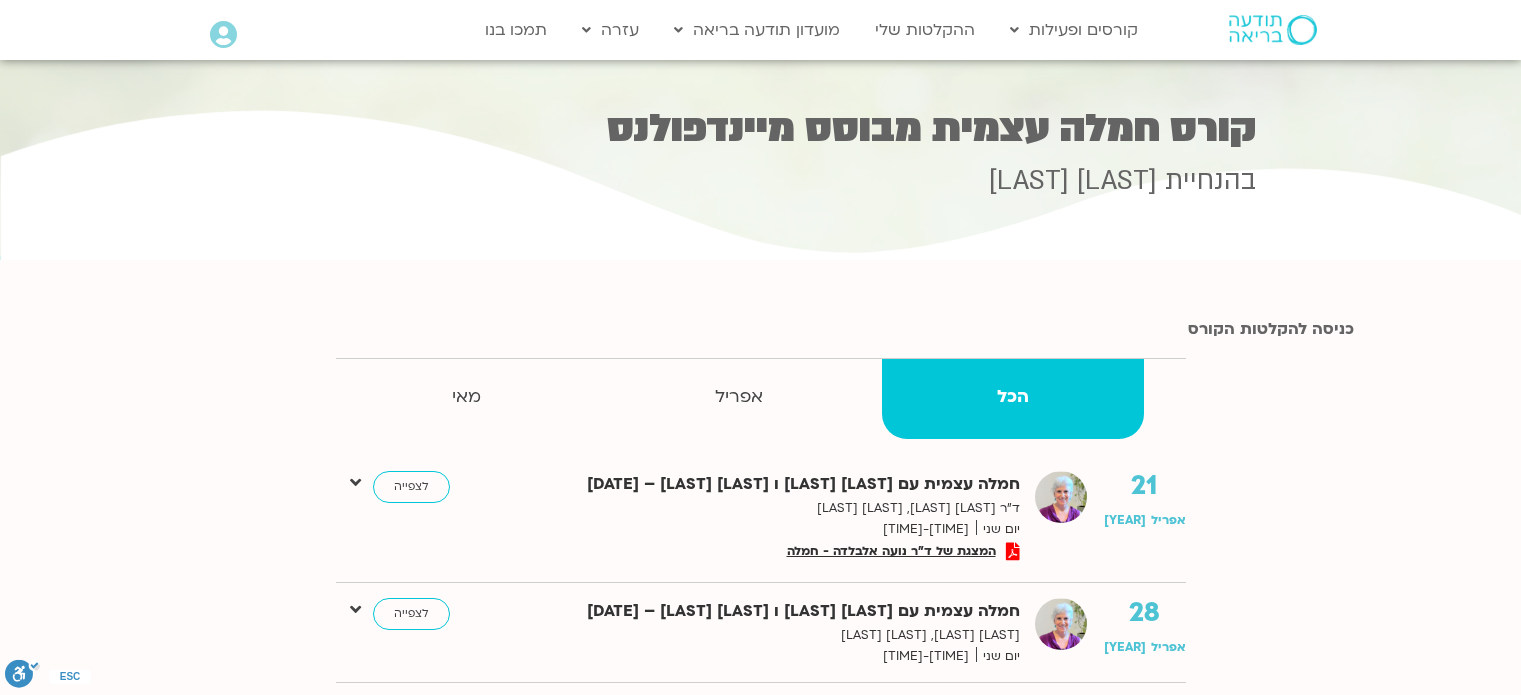 scroll, scrollTop: 0, scrollLeft: 0, axis: both 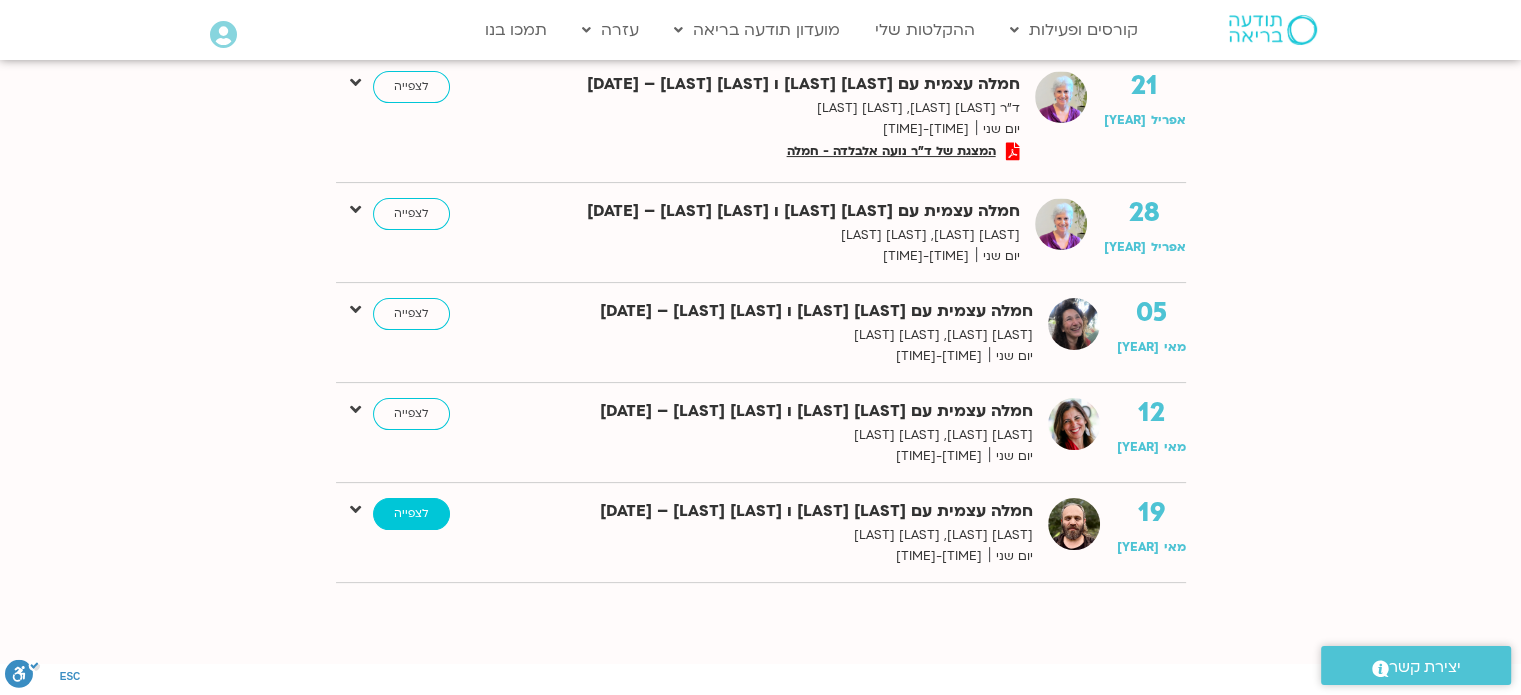 click on "לצפייה" at bounding box center (411, 514) 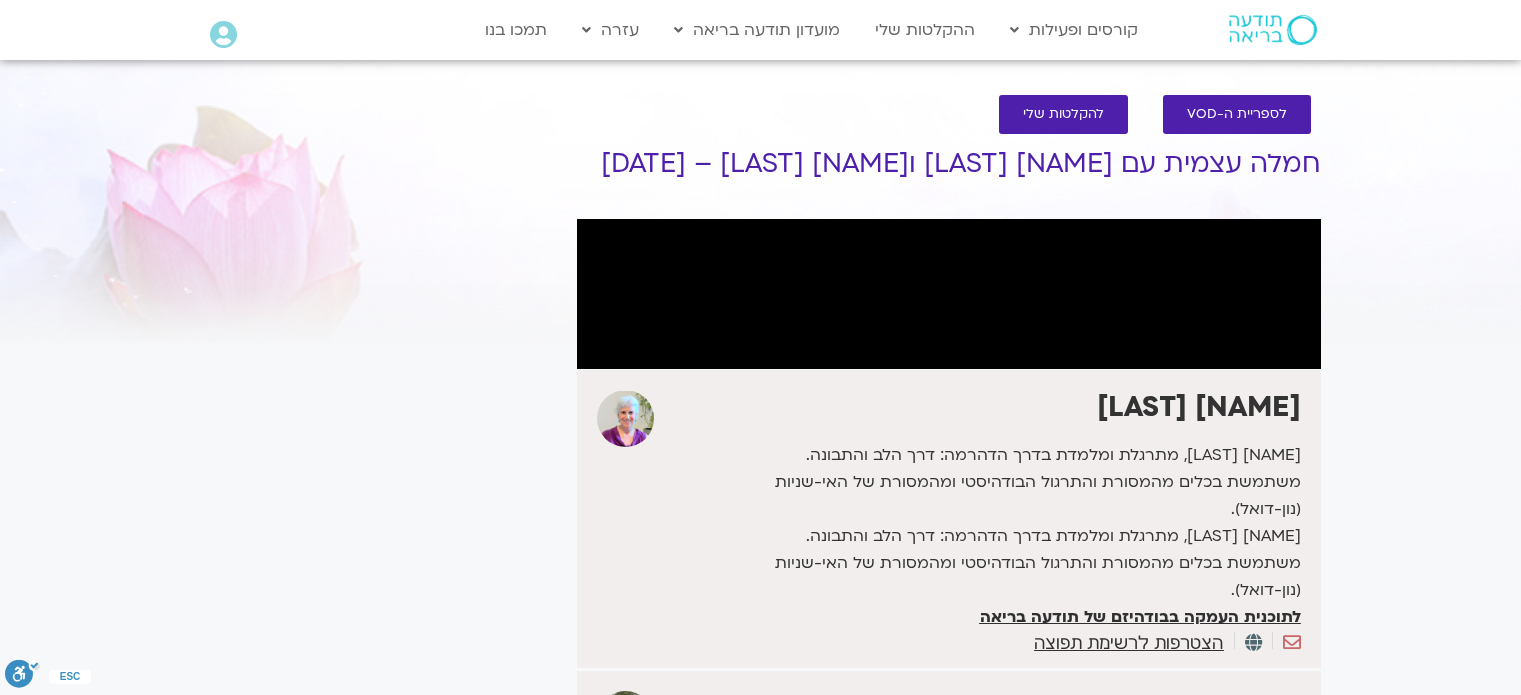 scroll, scrollTop: 0, scrollLeft: 0, axis: both 